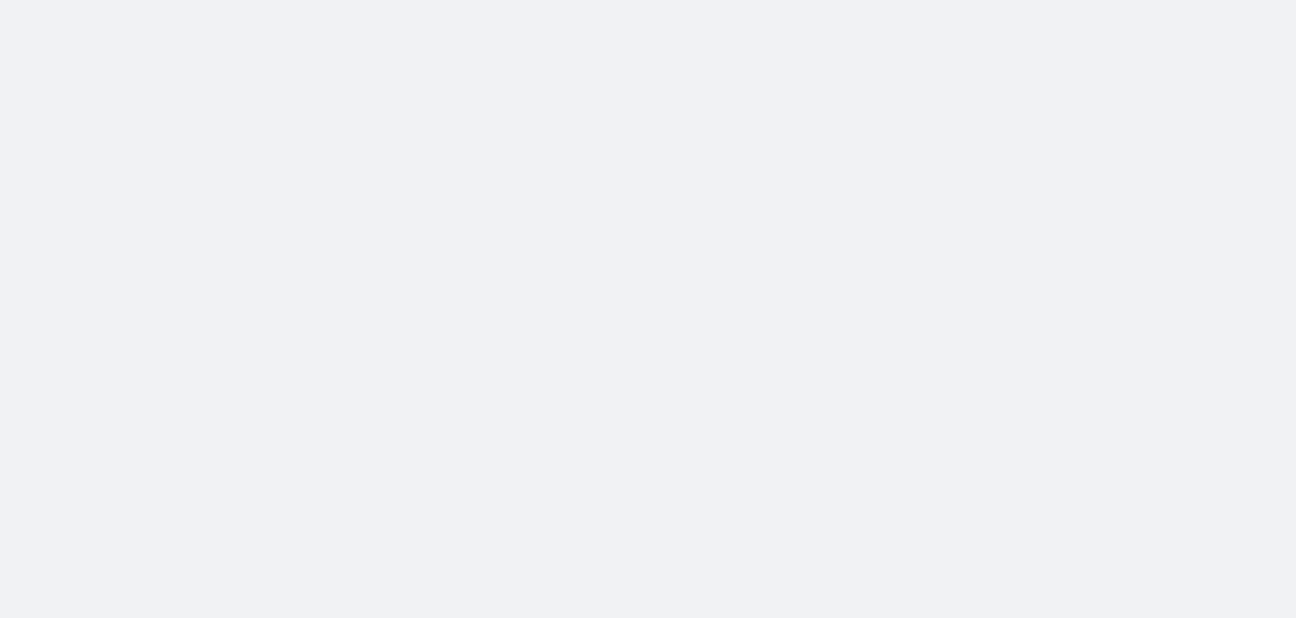 scroll, scrollTop: 0, scrollLeft: 0, axis: both 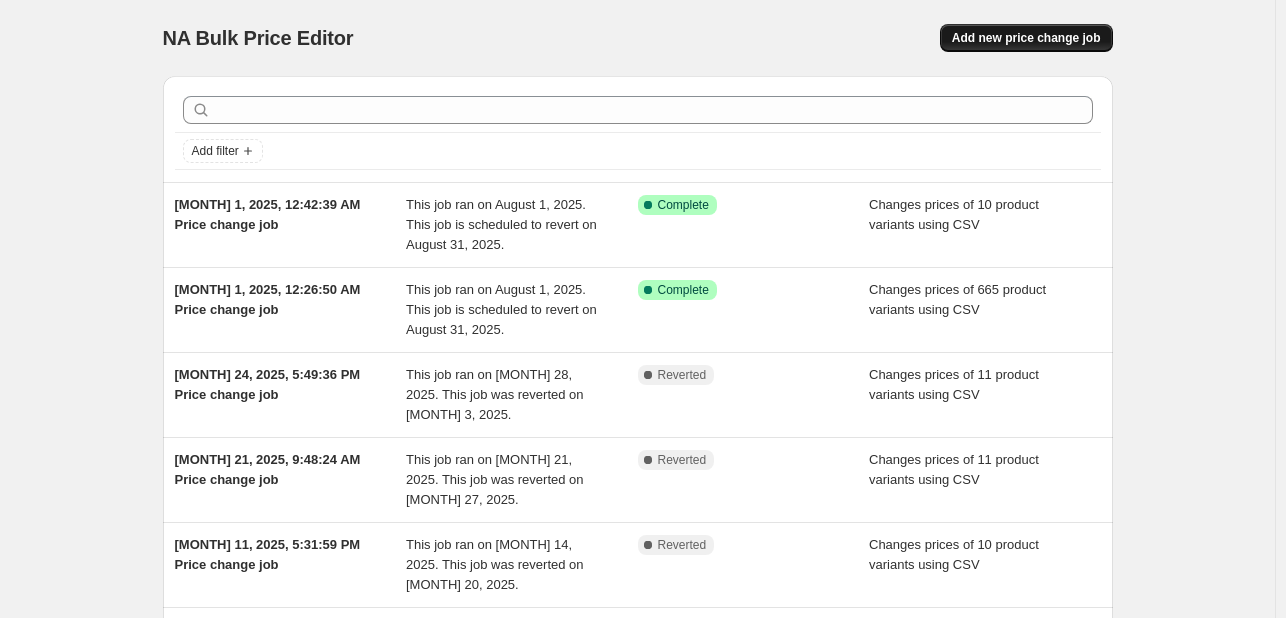 click on "Add new price change job" at bounding box center (1026, 38) 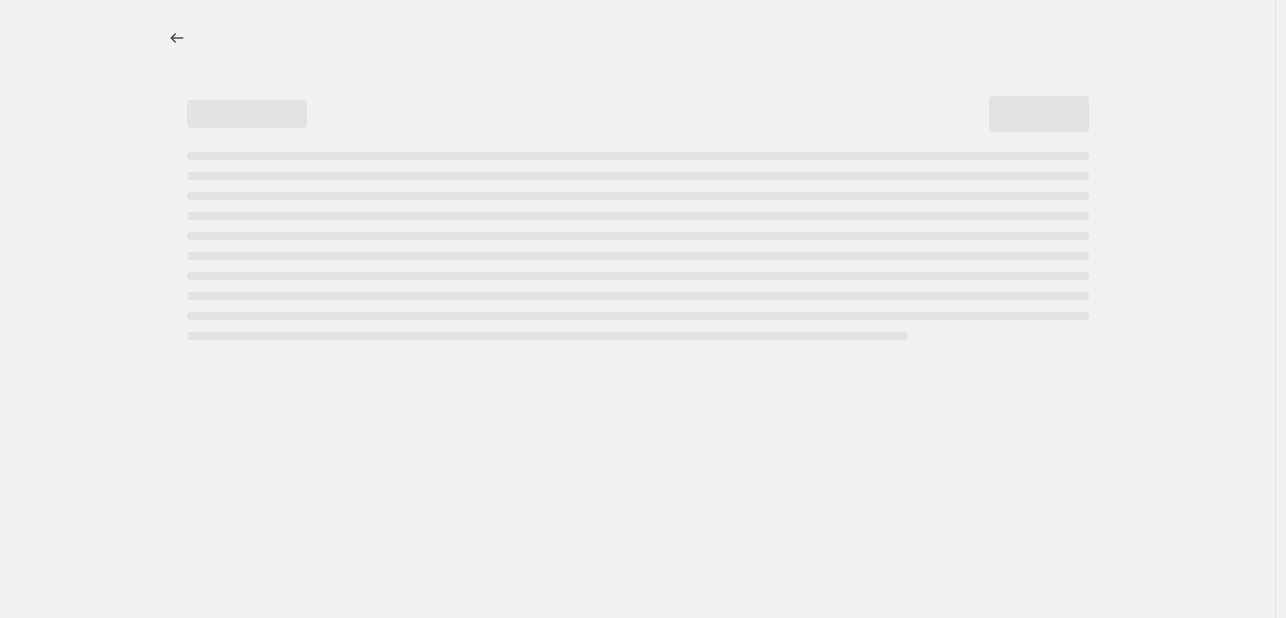 select on "percentage" 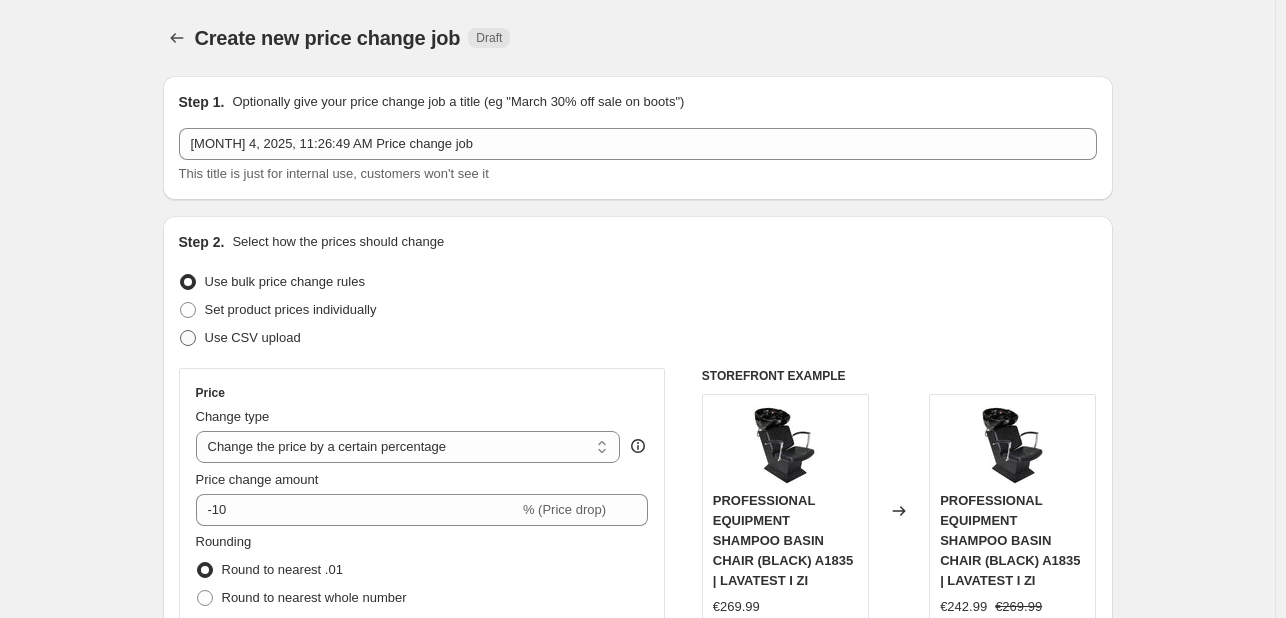 click on "Use CSV upload" at bounding box center (253, 337) 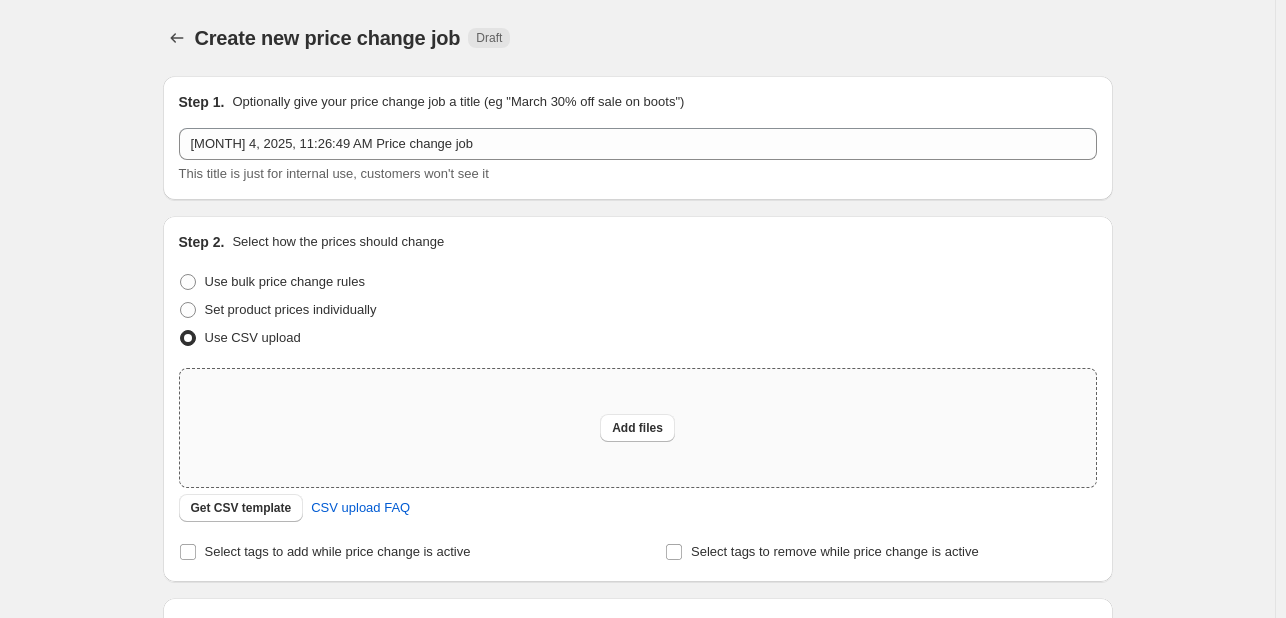 click on "Add files" at bounding box center (638, 428) 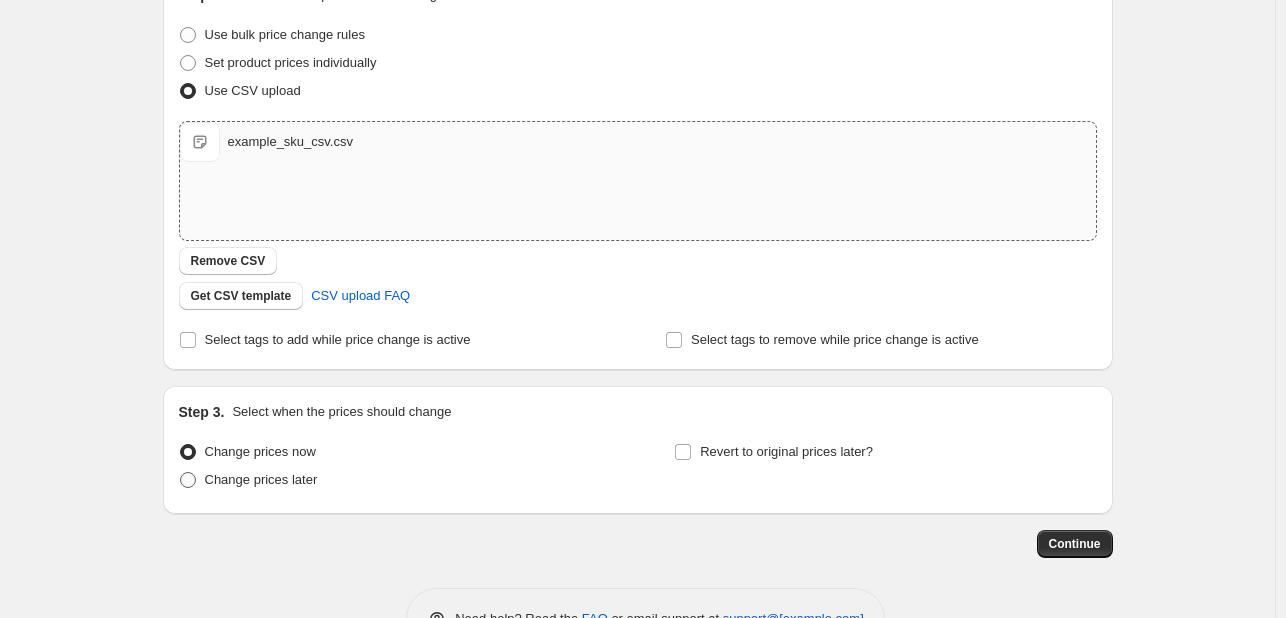 scroll, scrollTop: 300, scrollLeft: 0, axis: vertical 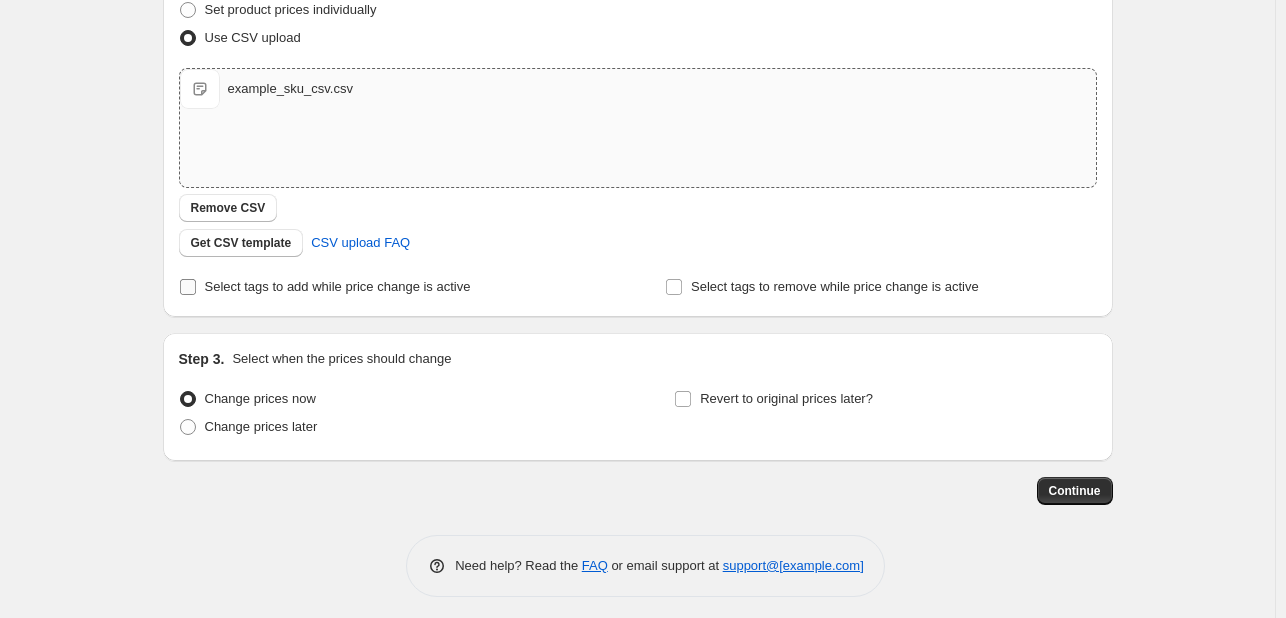 click on "Select tags to add while price change is active" at bounding box center (338, 286) 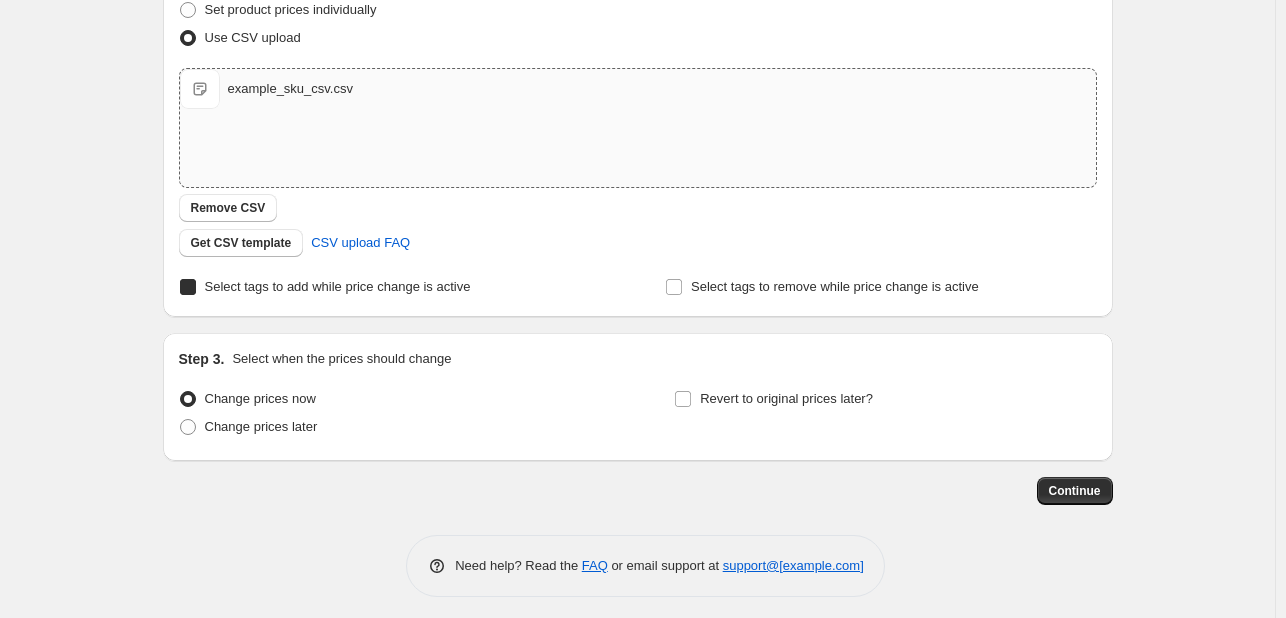 checkbox on "true" 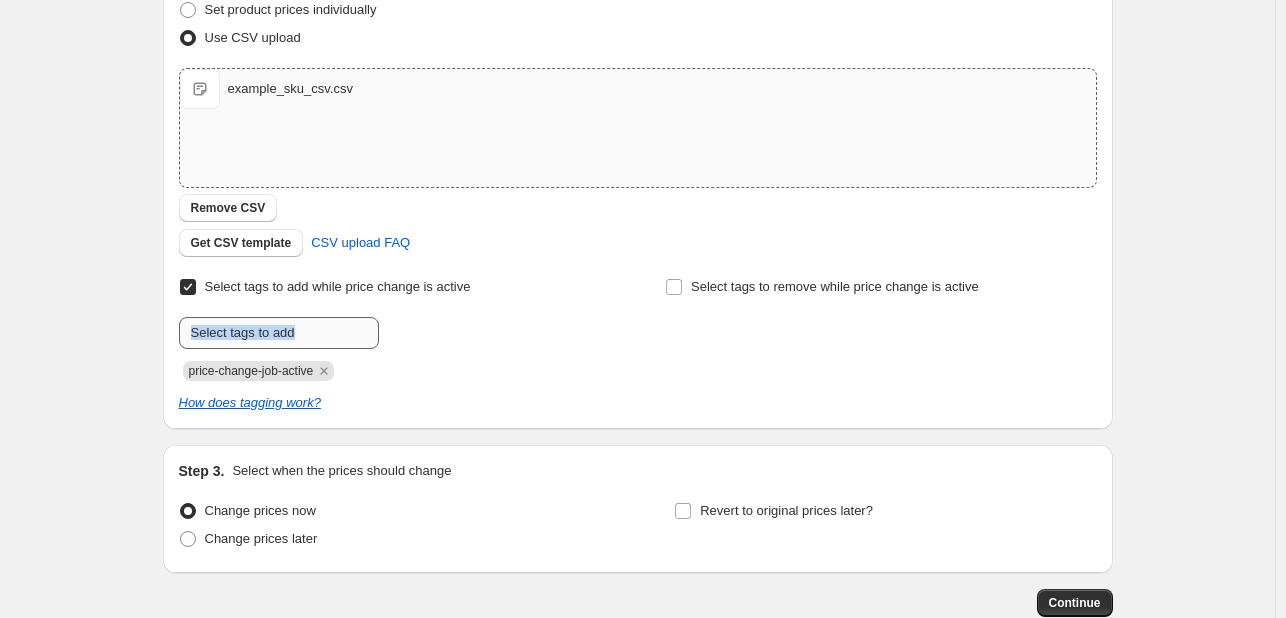 click on "Submit price-change-job-active" at bounding box center [394, 349] 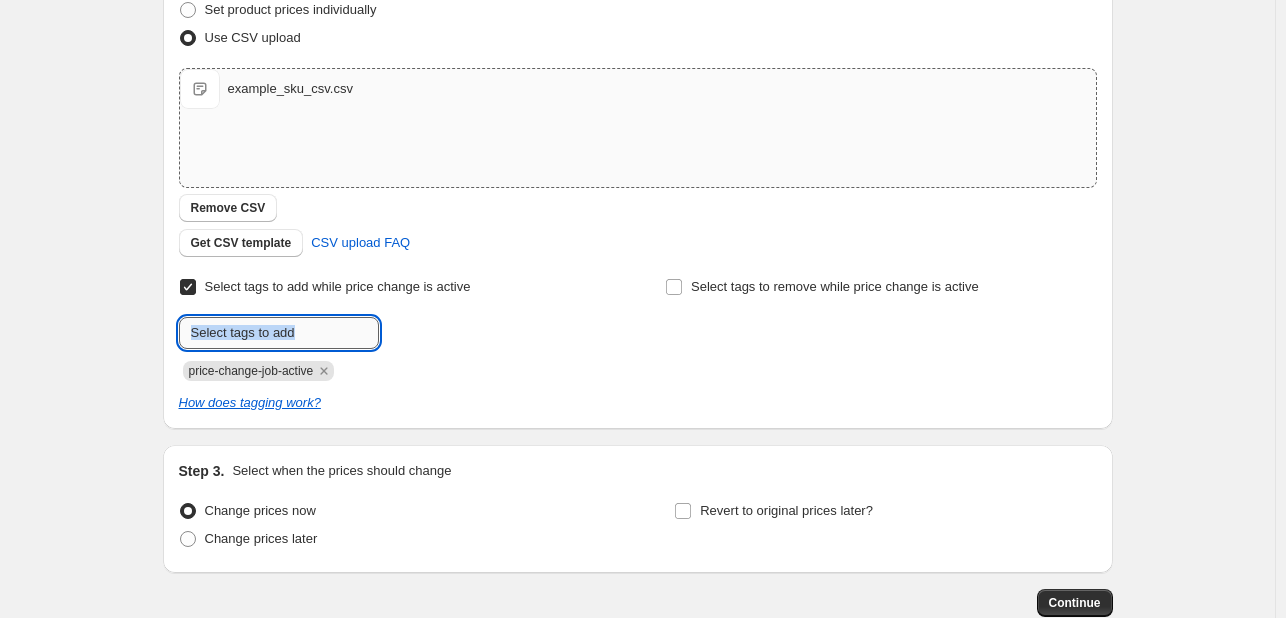 click at bounding box center [279, 333] 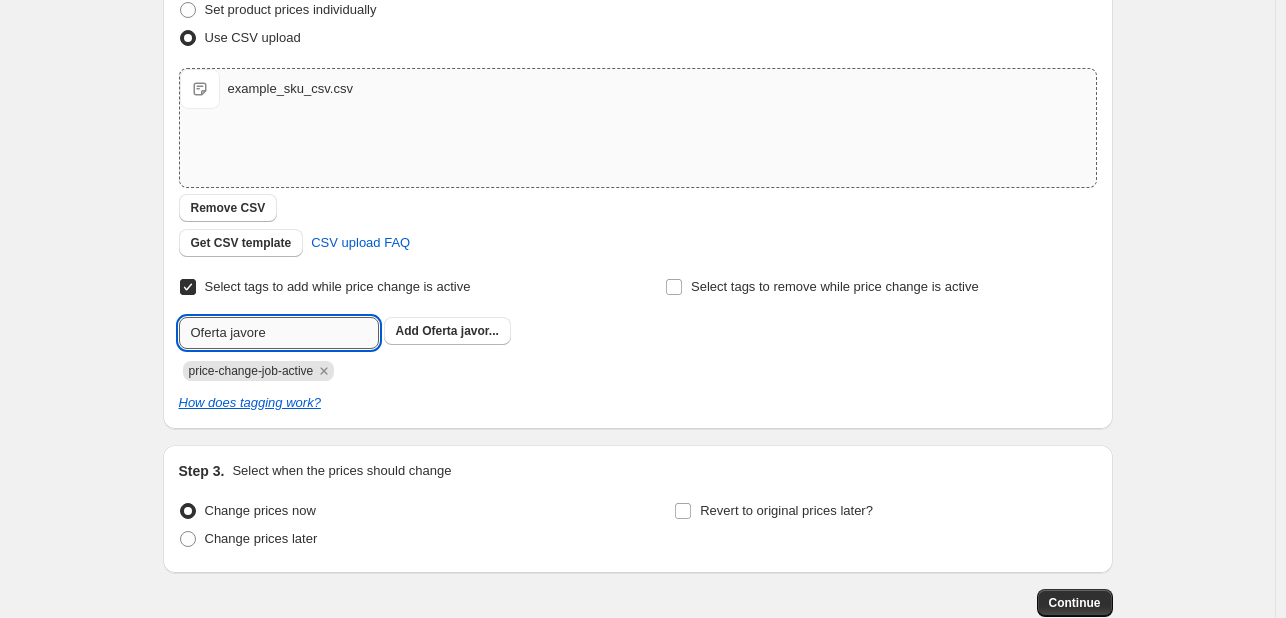 type on "Oferta javore" 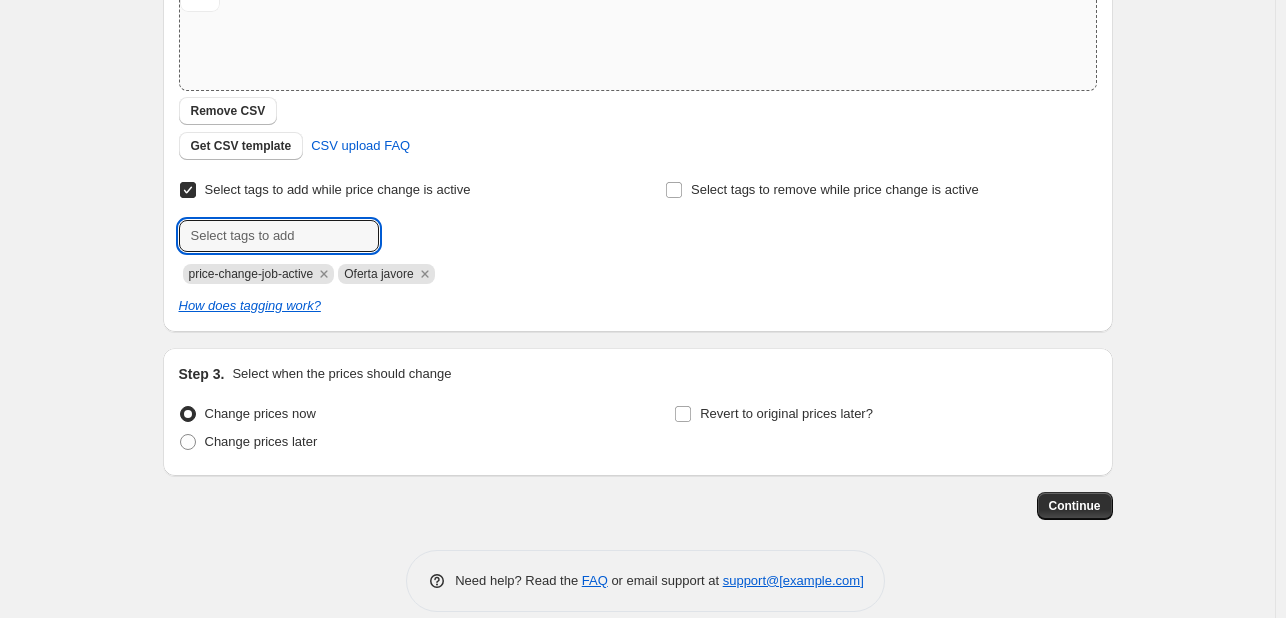 scroll, scrollTop: 420, scrollLeft: 0, axis: vertical 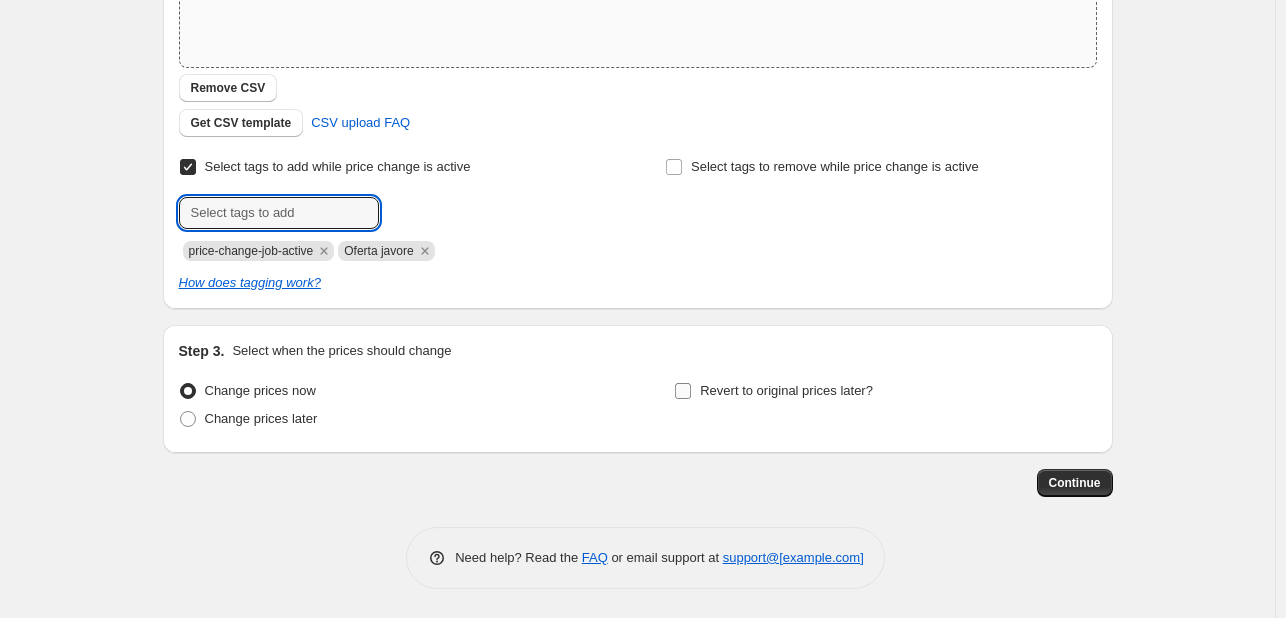 click on "Revert to original prices later?" at bounding box center (786, 390) 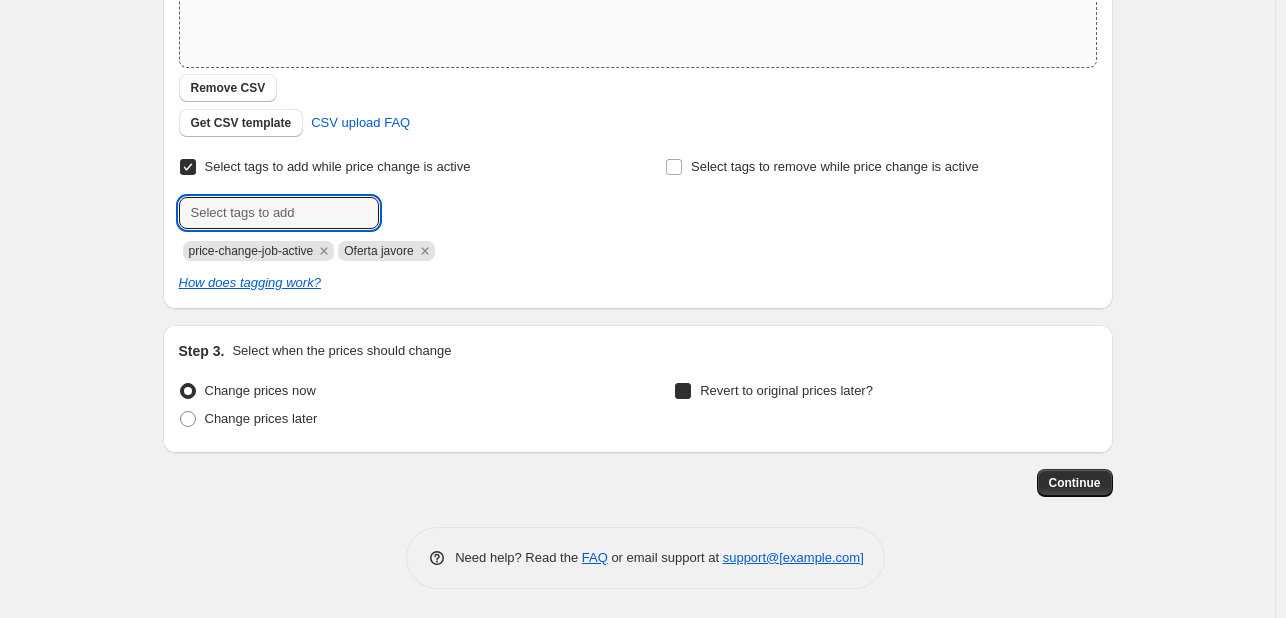 checkbox on "true" 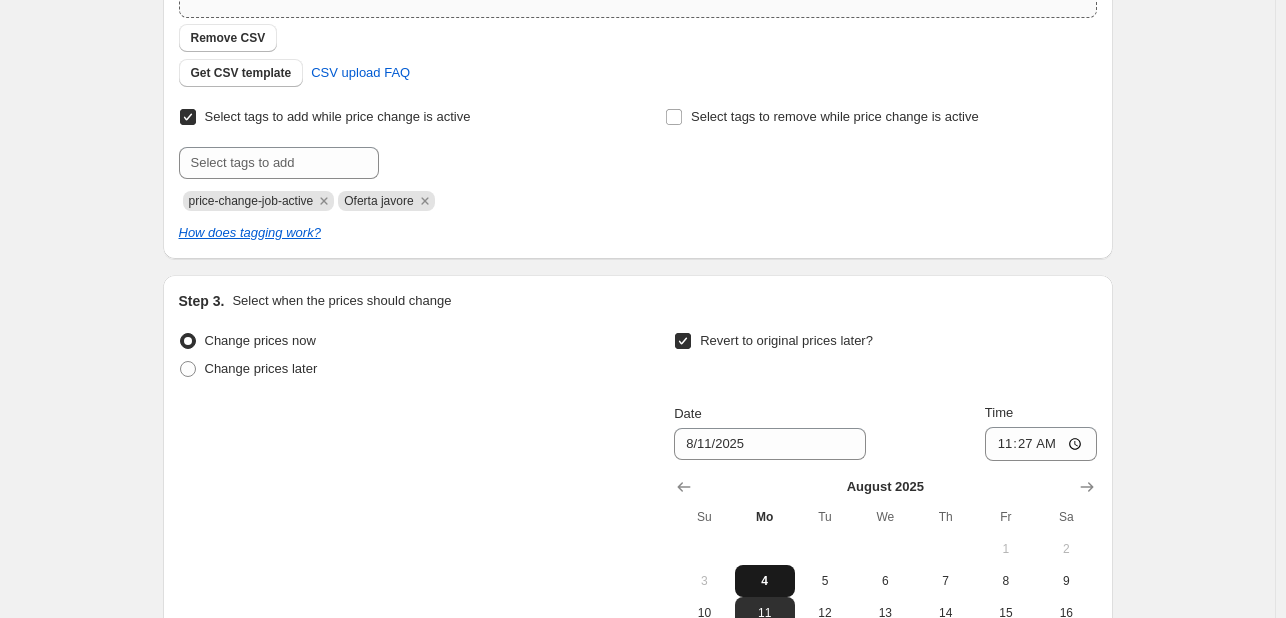 scroll, scrollTop: 620, scrollLeft: 0, axis: vertical 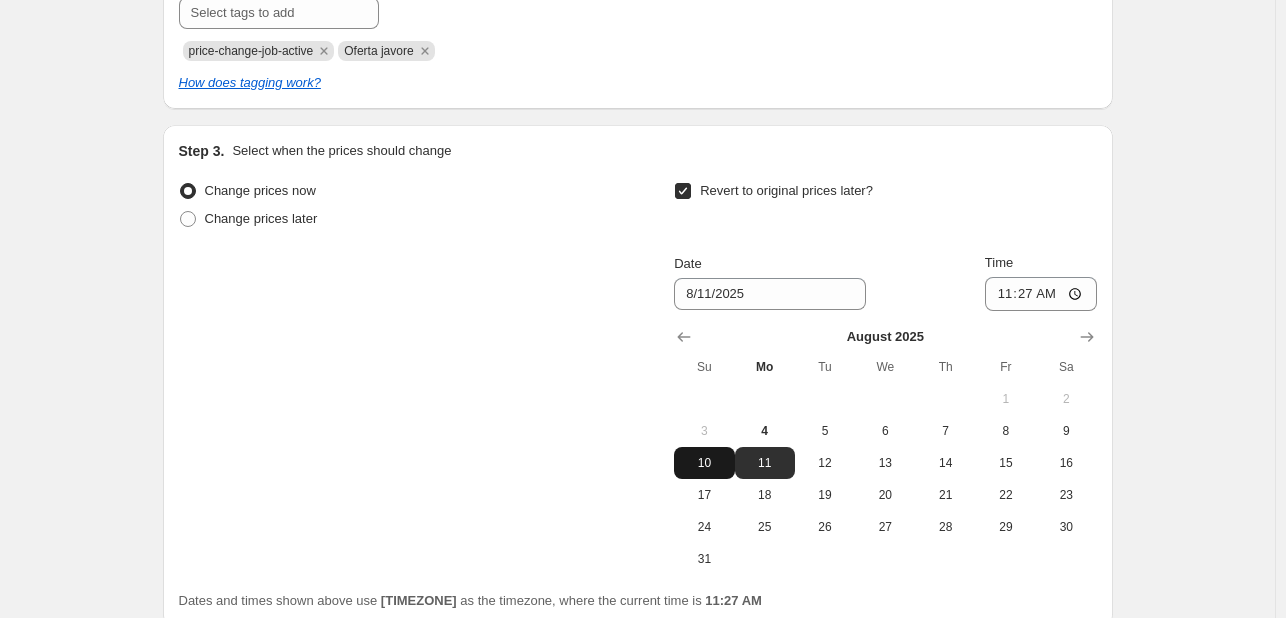 click on "10" at bounding box center [704, 463] 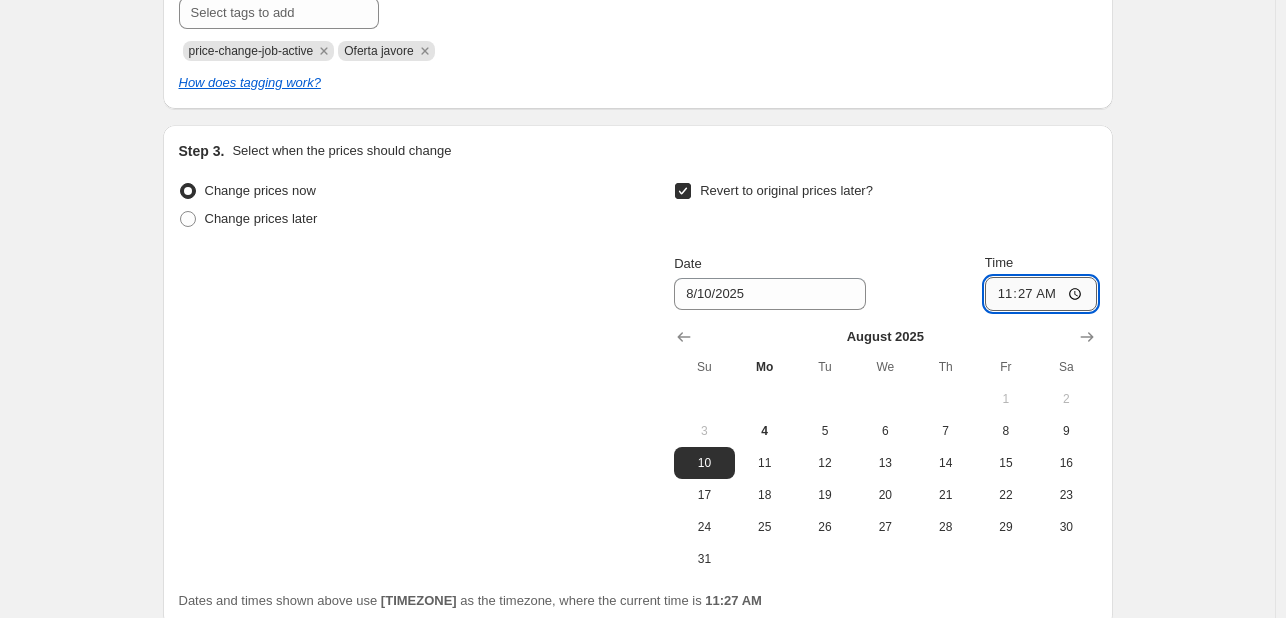 click on "11:27" at bounding box center [1041, 294] 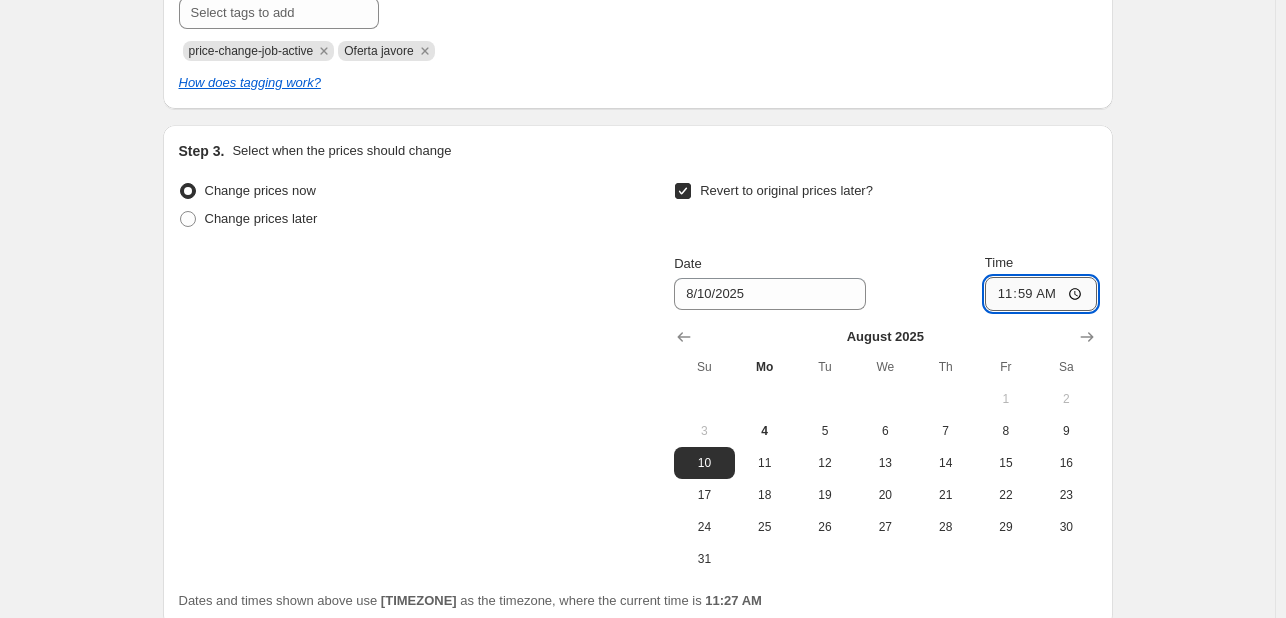 type on "23:59" 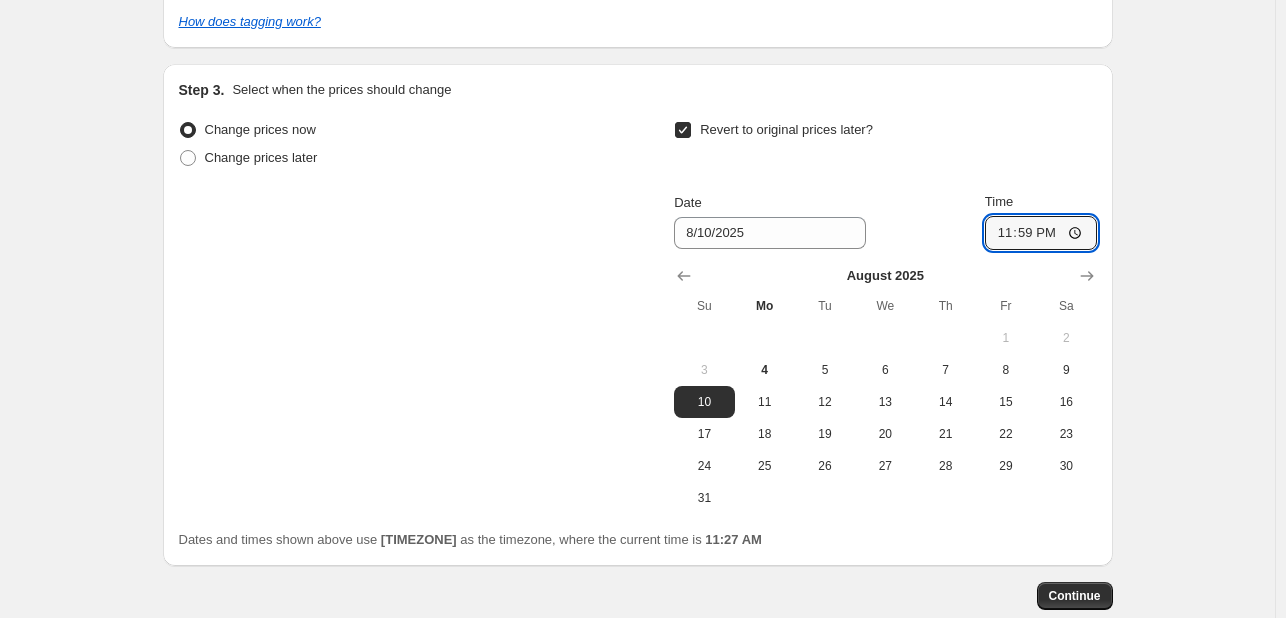scroll, scrollTop: 795, scrollLeft: 0, axis: vertical 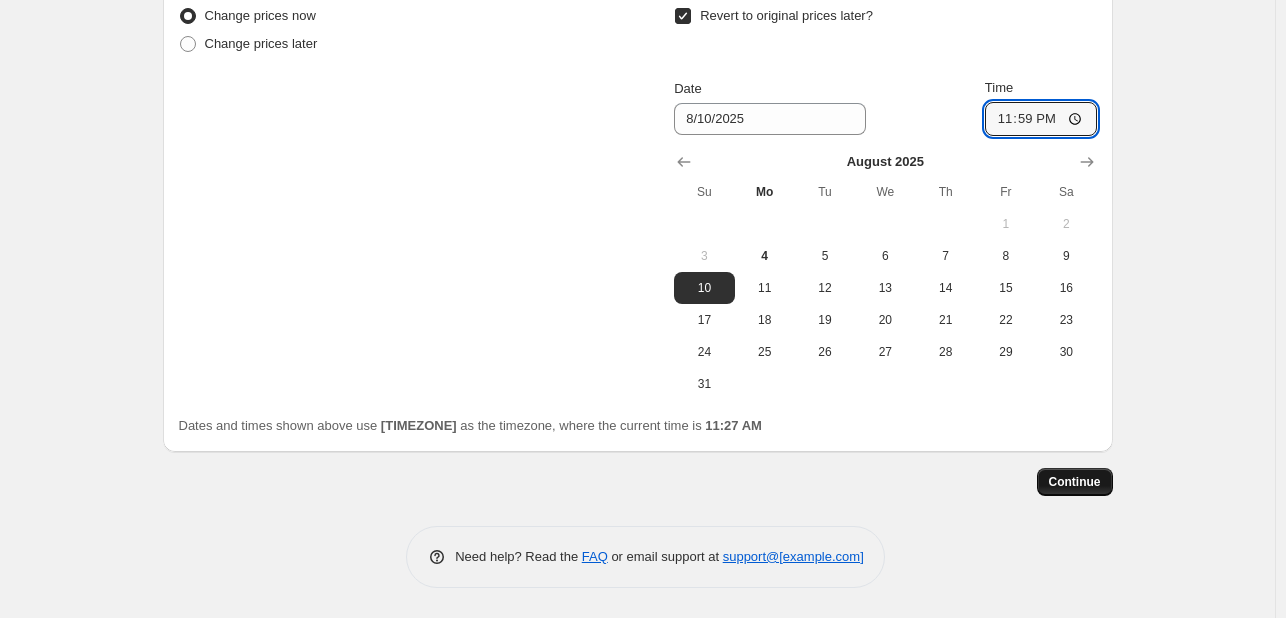 click on "Continue" at bounding box center [1075, 482] 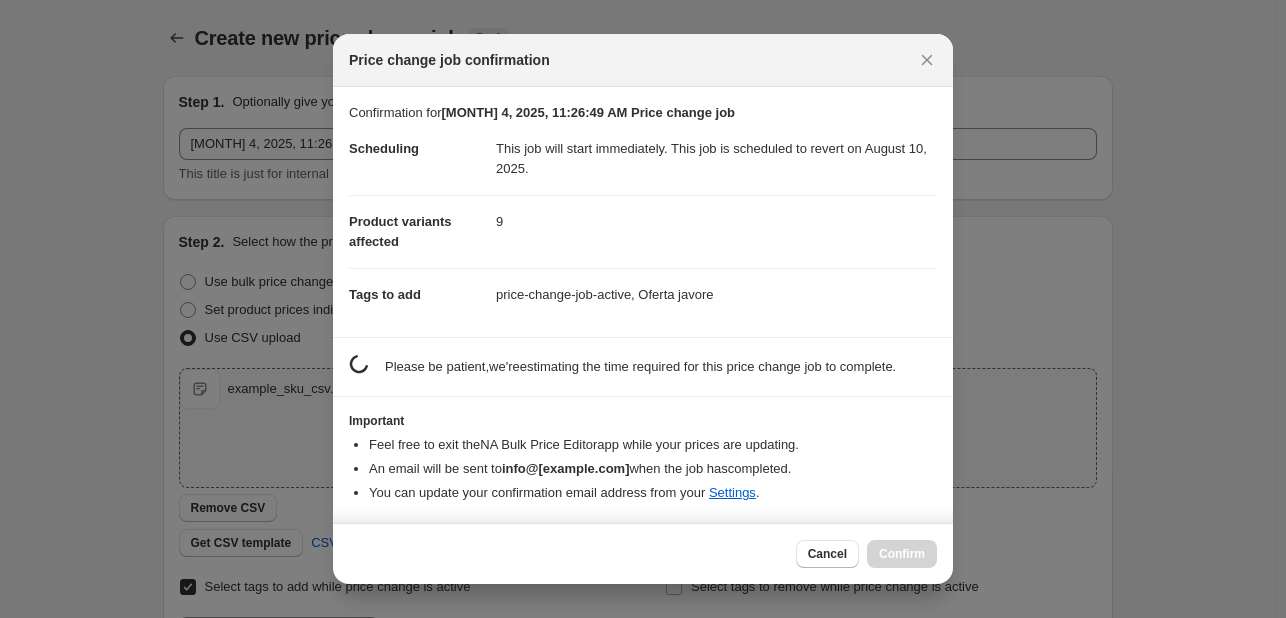scroll, scrollTop: 0, scrollLeft: 0, axis: both 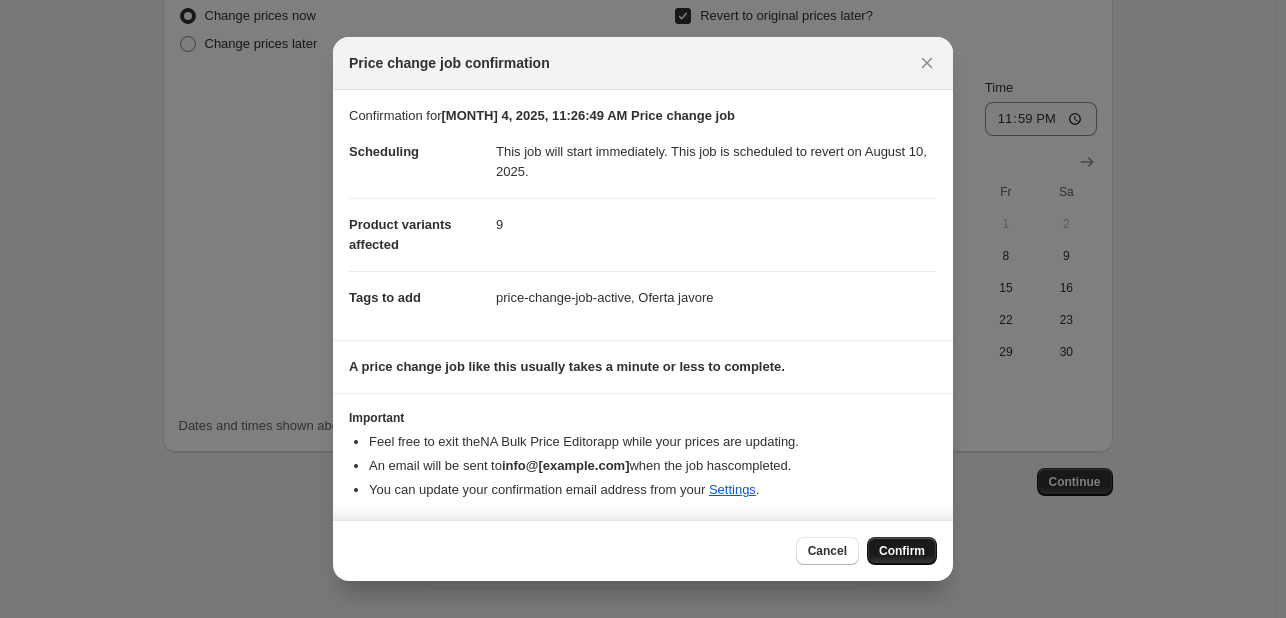click on "Confirm" at bounding box center [902, 551] 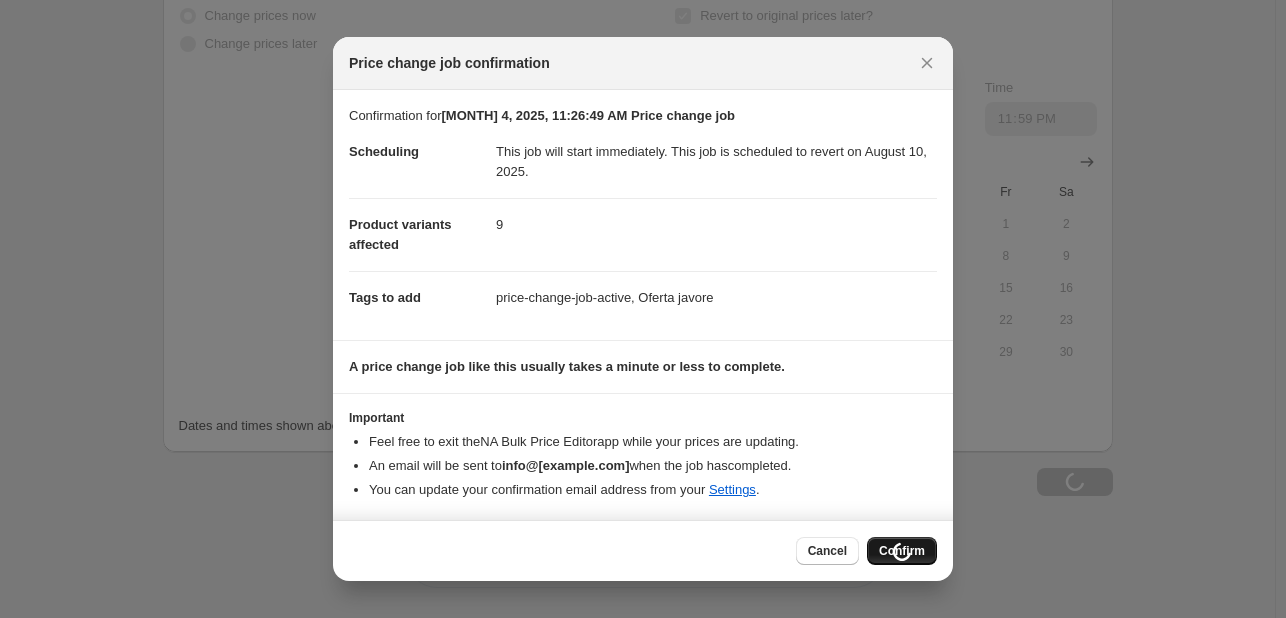 scroll, scrollTop: 863, scrollLeft: 0, axis: vertical 